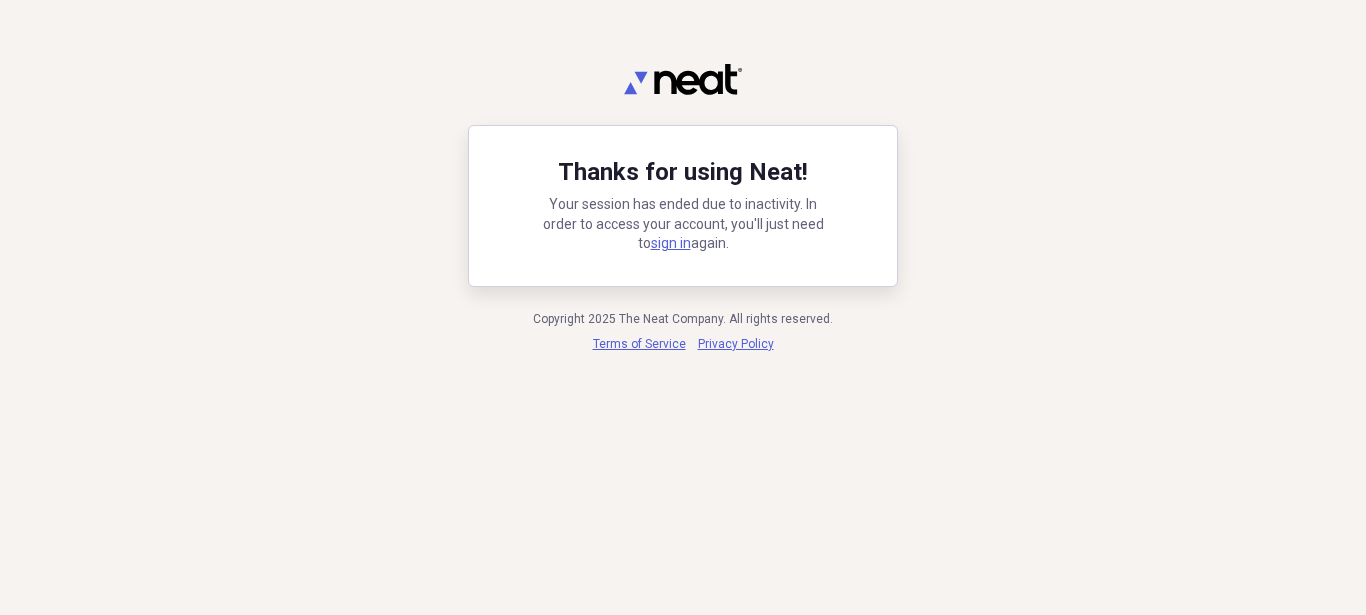 scroll, scrollTop: 0, scrollLeft: 0, axis: both 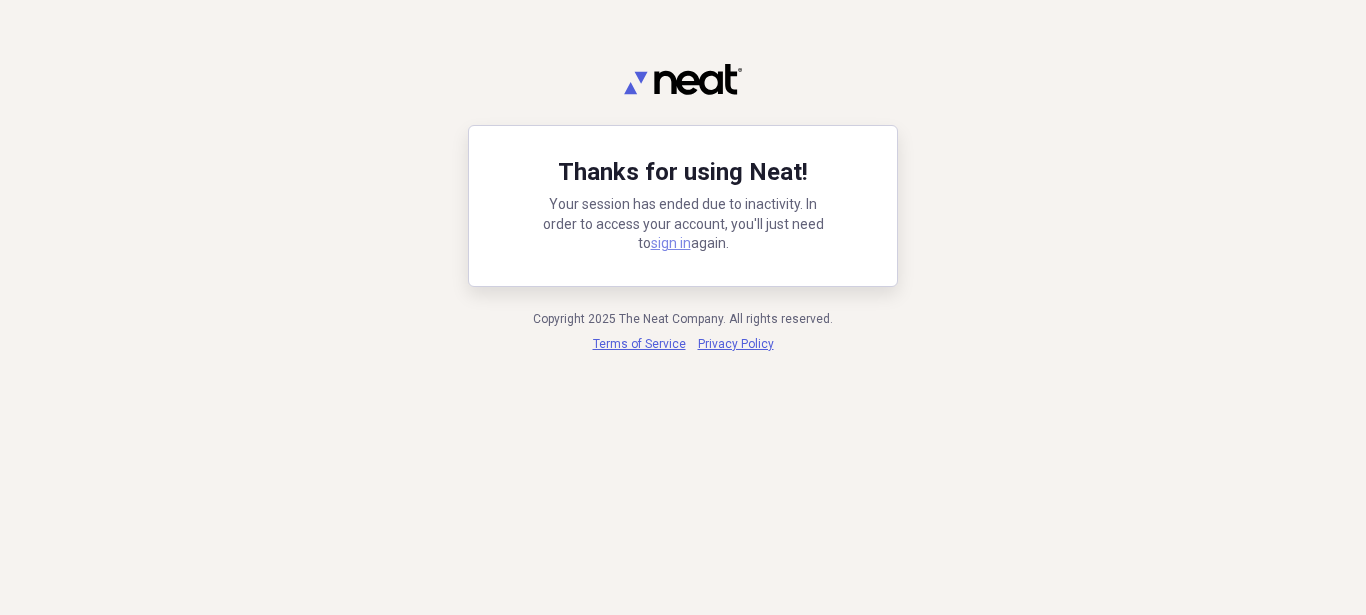 click on "sign in" at bounding box center [671, 243] 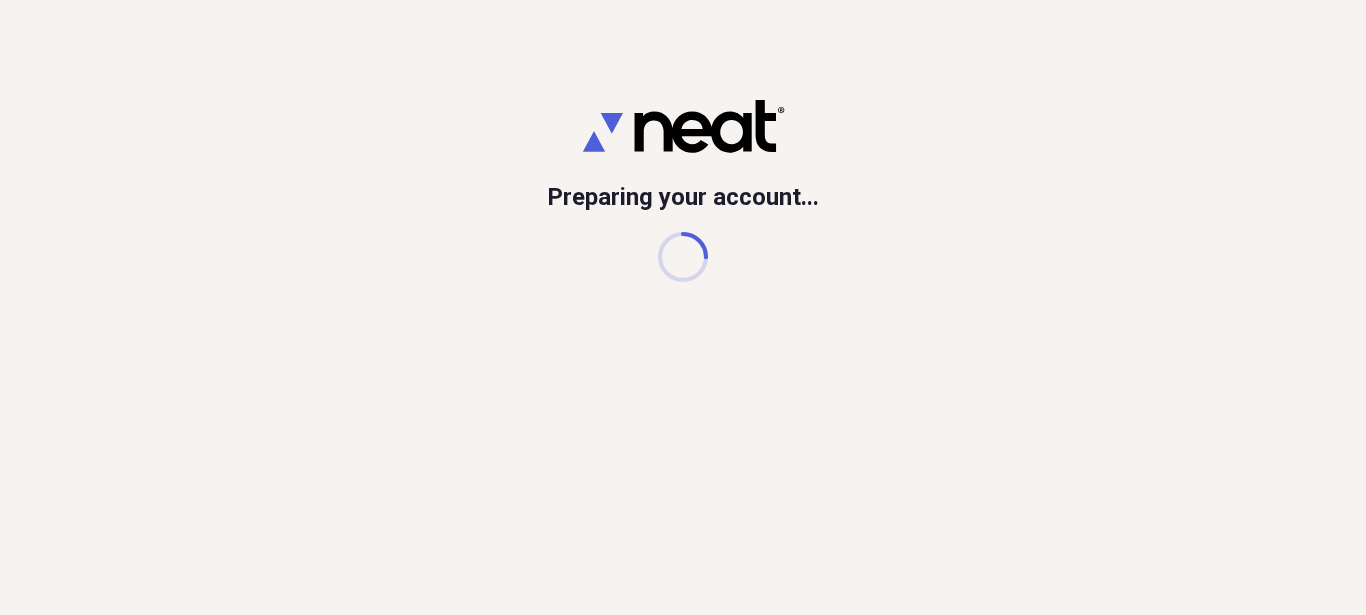scroll, scrollTop: 0, scrollLeft: 0, axis: both 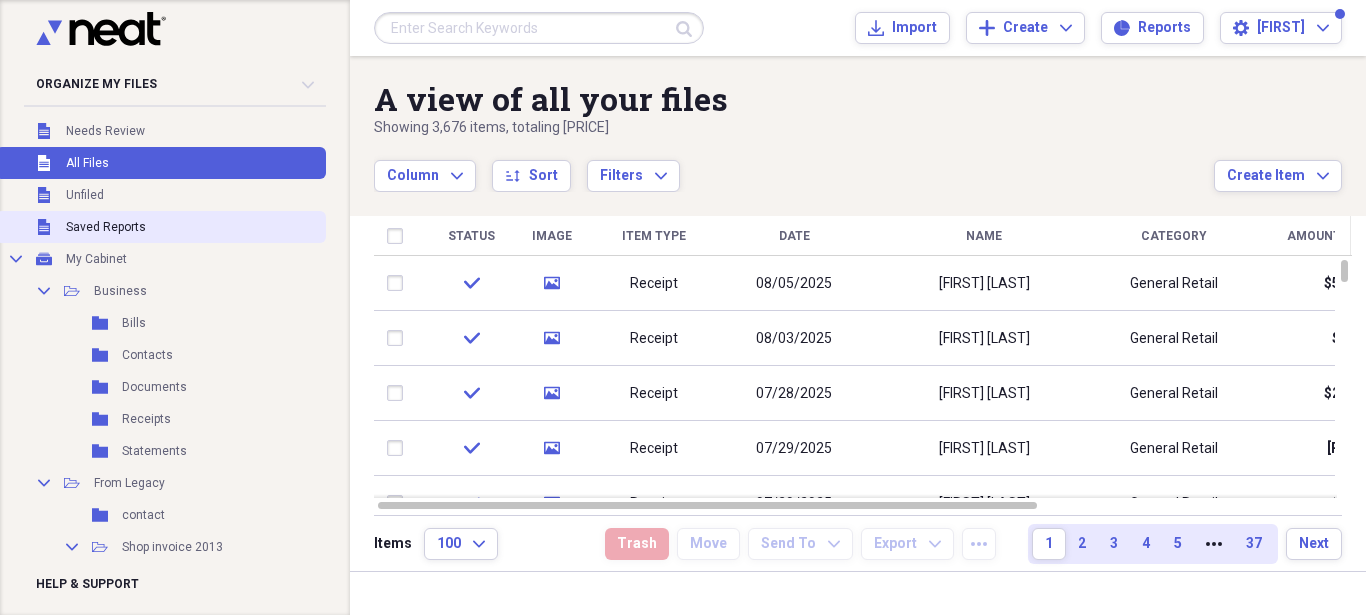 click on "Unfiled Saved Reports" at bounding box center (161, 227) 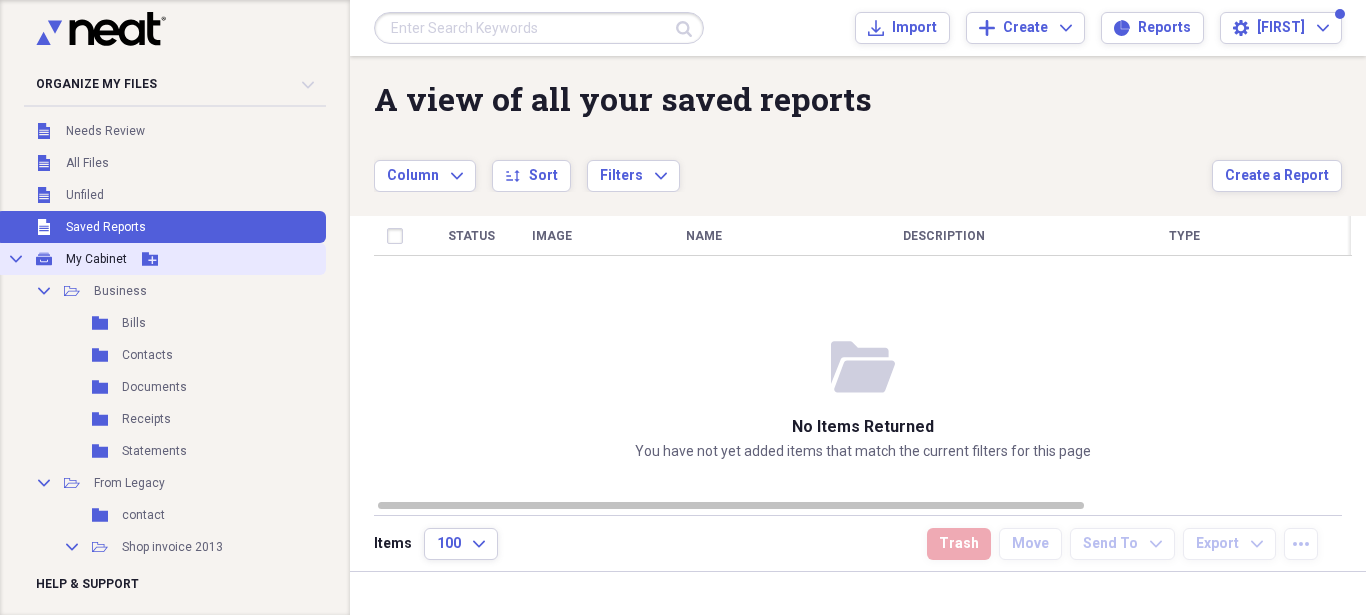 click on "Collapse My Cabinet My Cabinet Add Folder" at bounding box center [161, 259] 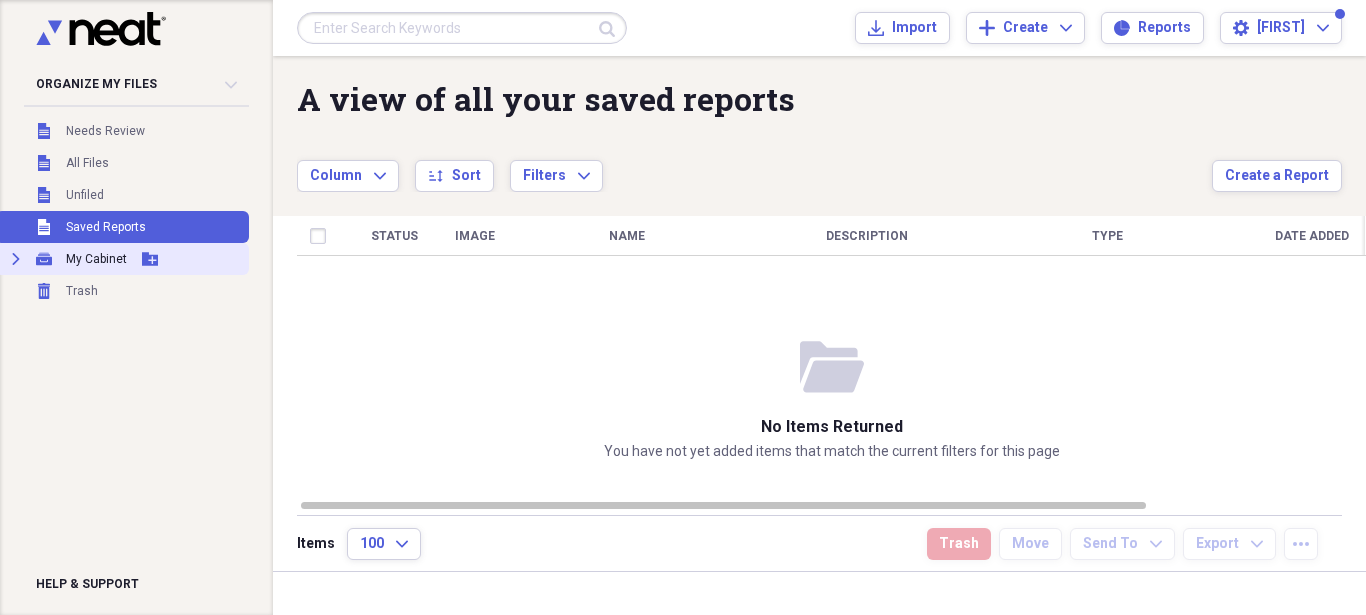 click on "Expand" 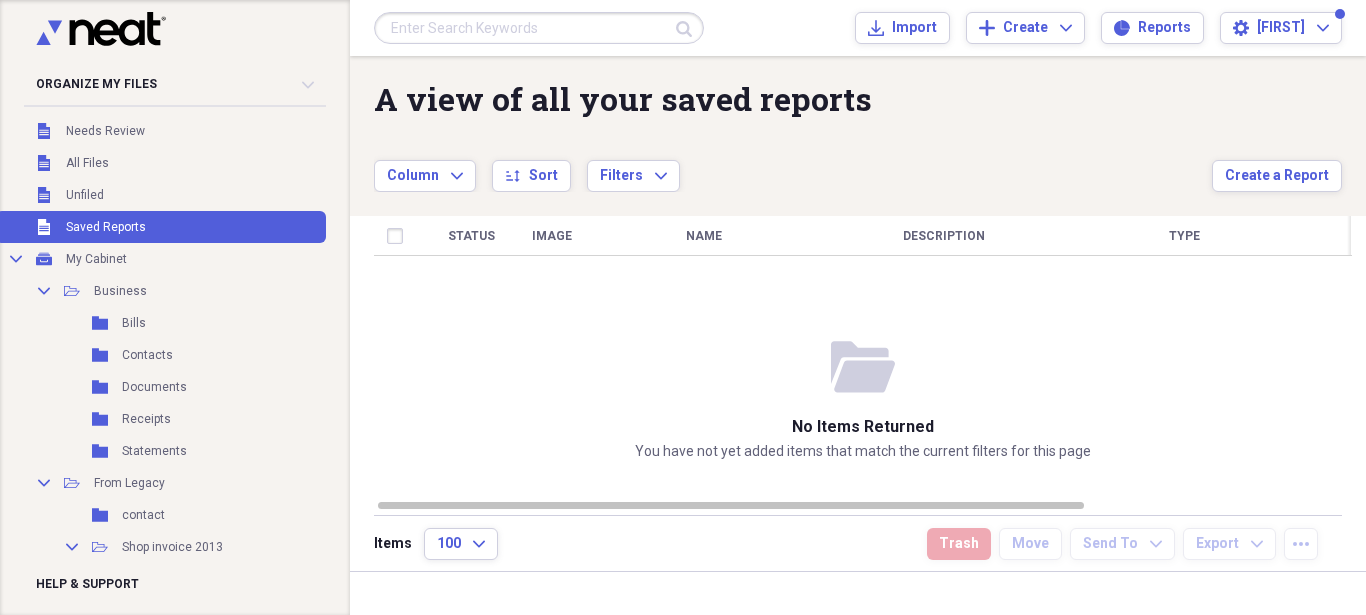 click at bounding box center [539, 28] 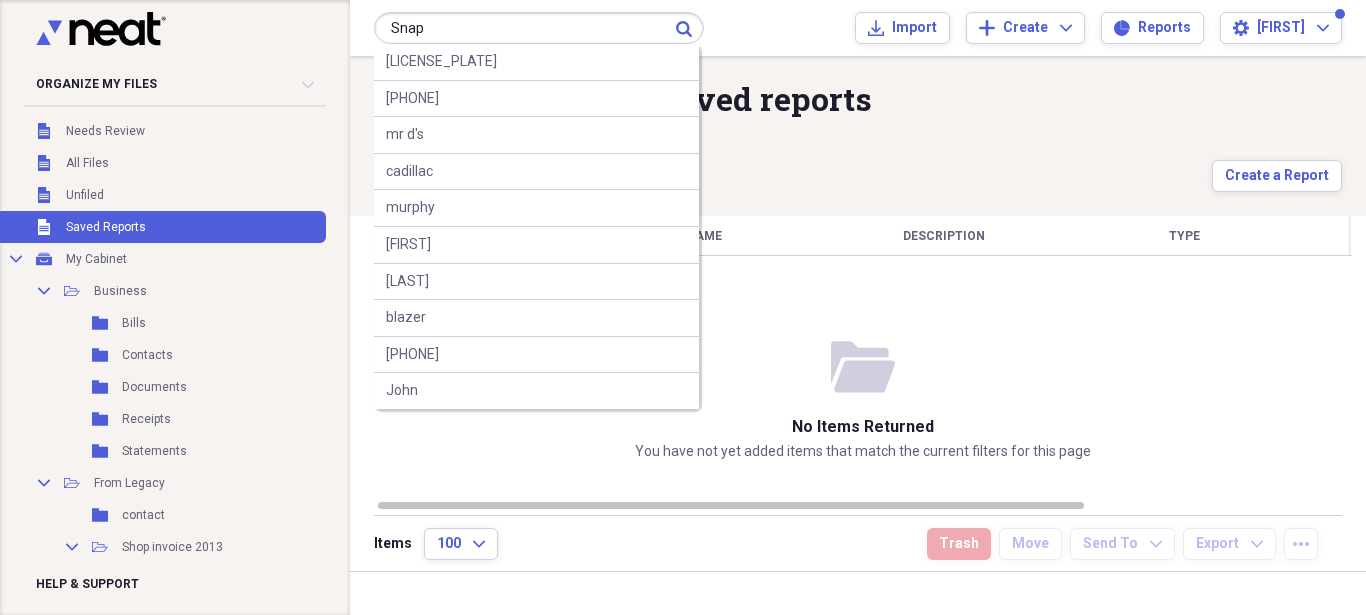 type on "Snap" 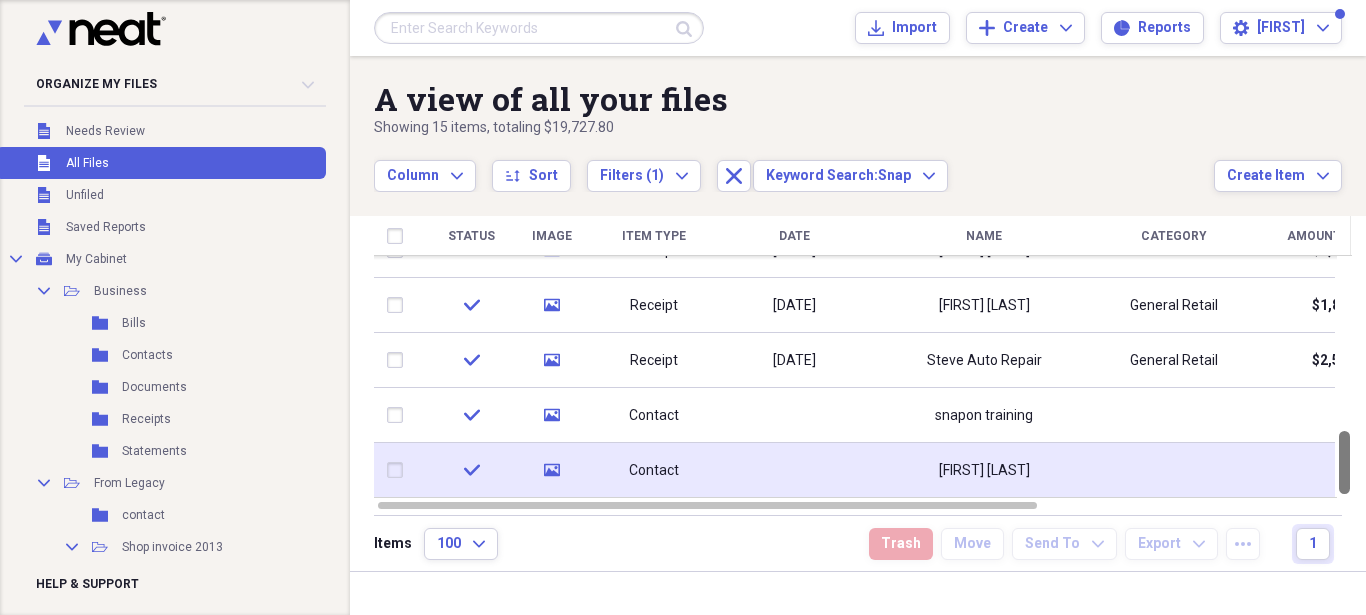 drag, startPoint x: 1362, startPoint y: 282, endPoint x: 1331, endPoint y: 479, distance: 199.42416 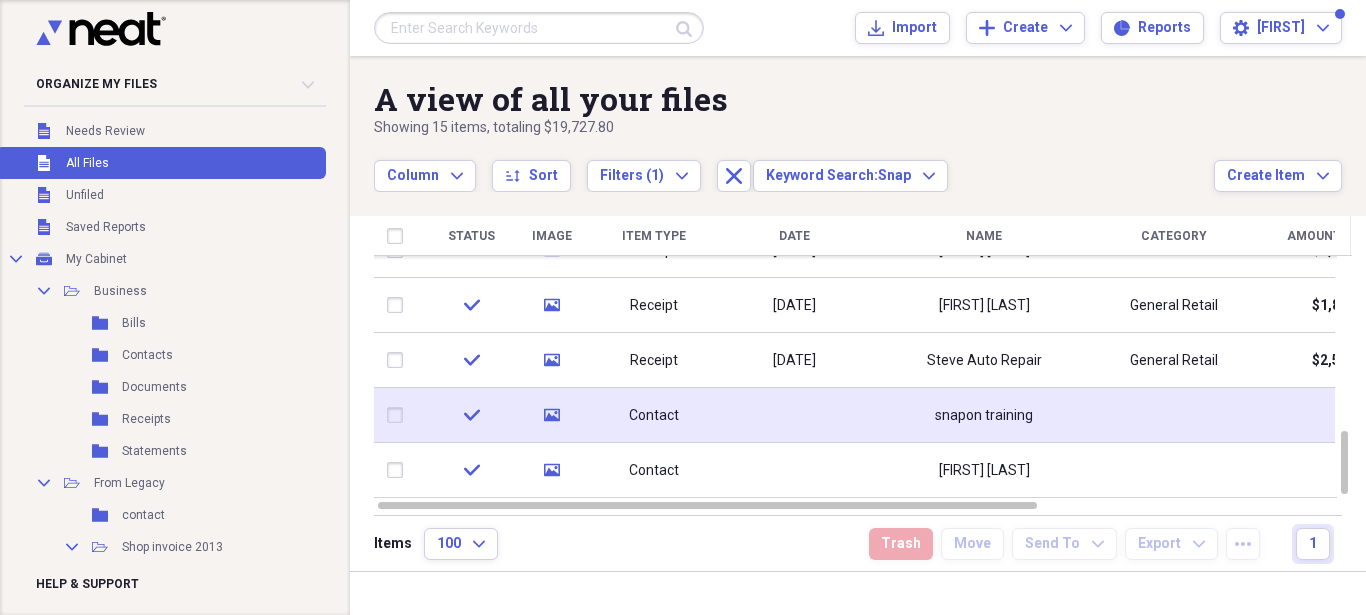 click at bounding box center [1174, 415] 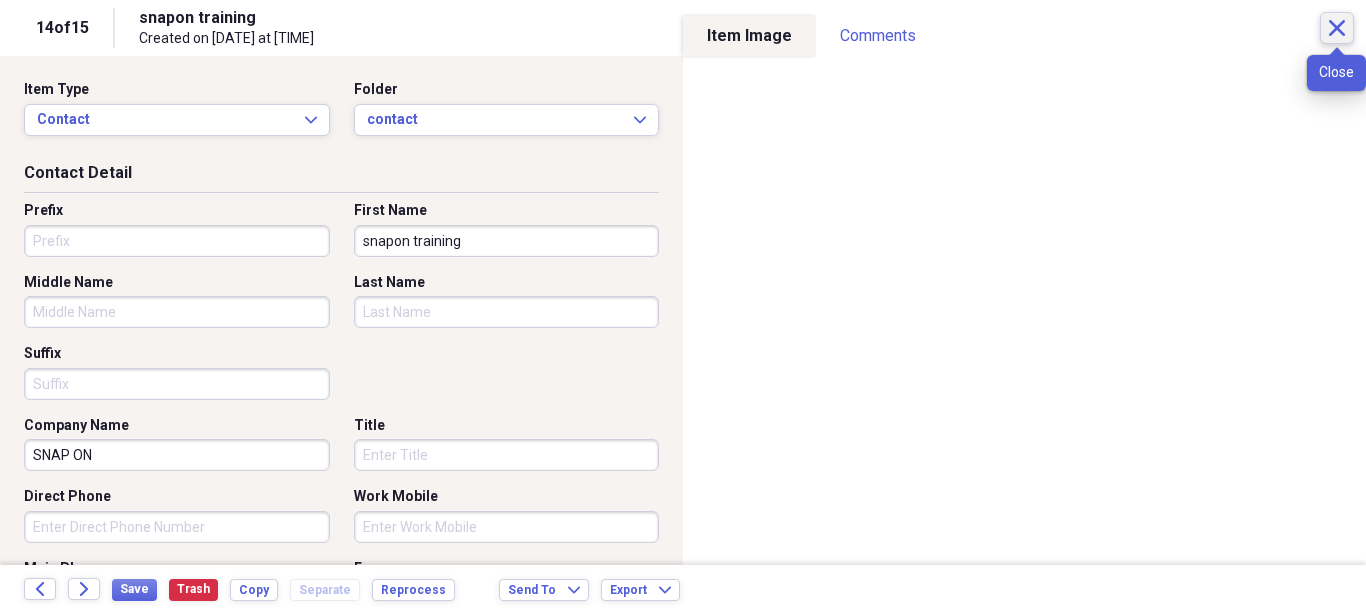 click on "Close" 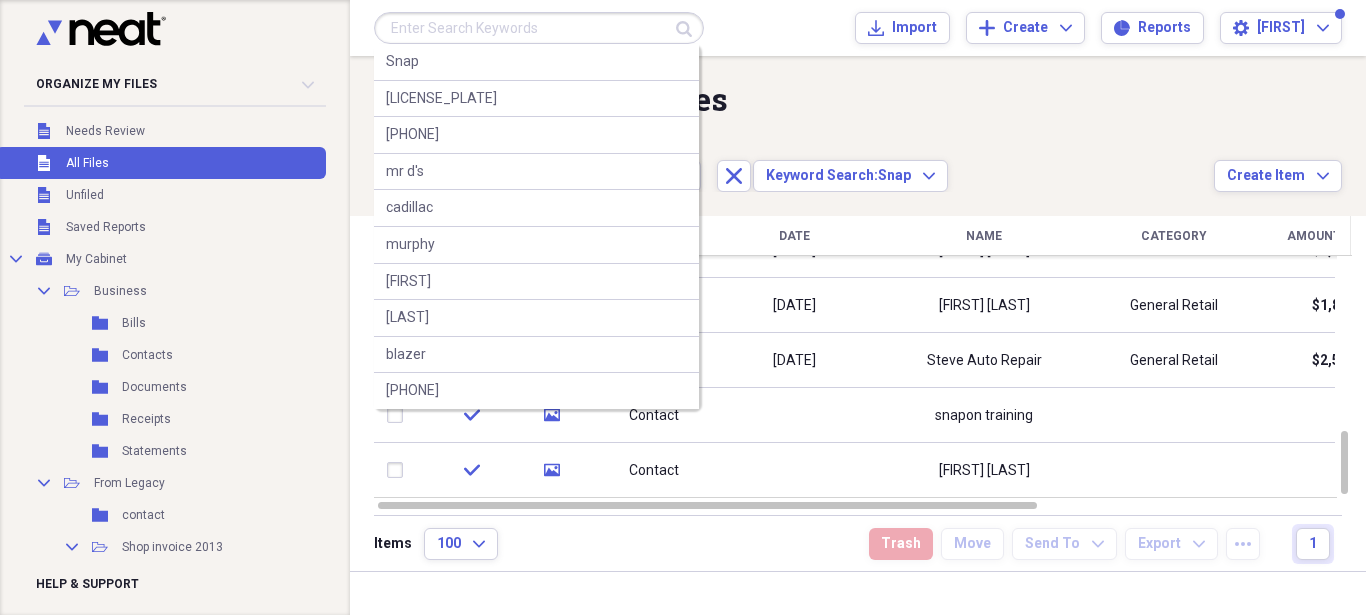 click at bounding box center [539, 28] 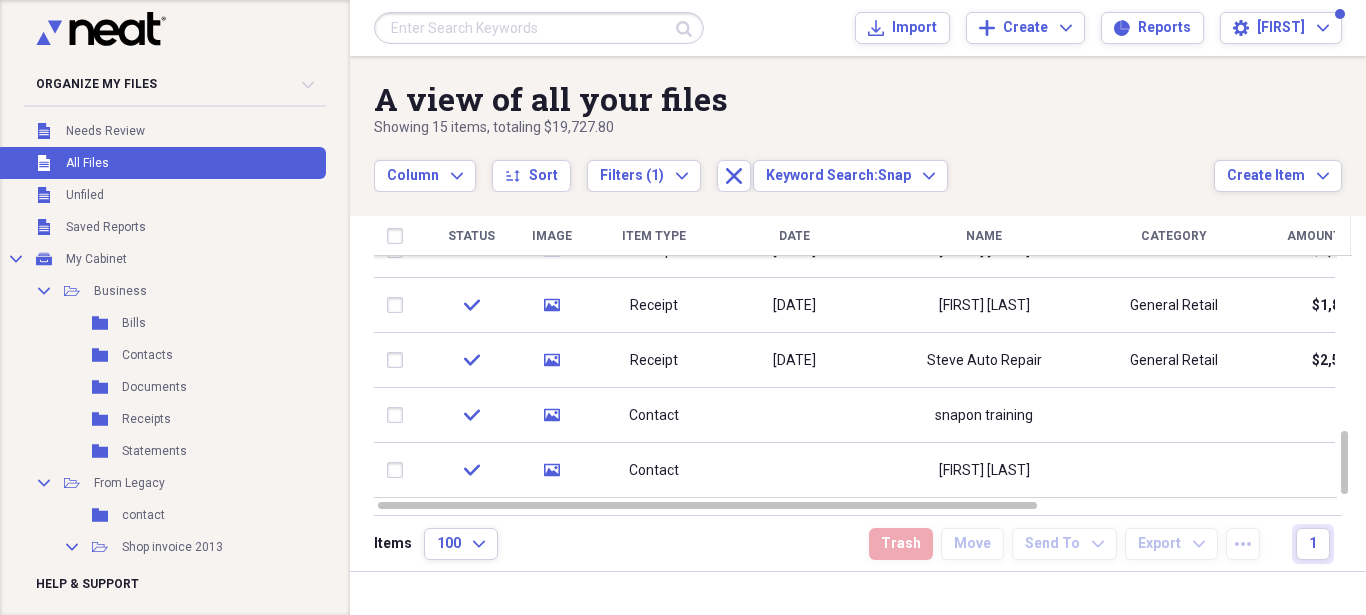 click on "Close Keyword Search:  Snap Expand" at bounding box center (833, 165) 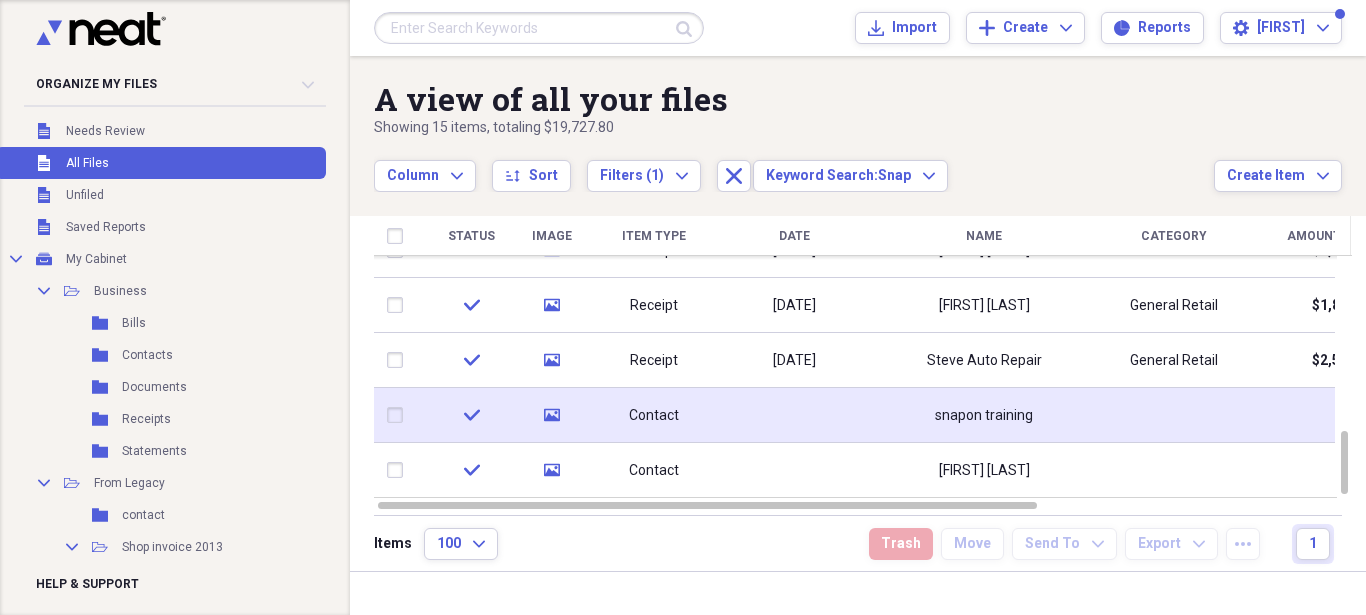 click at bounding box center (1174, 415) 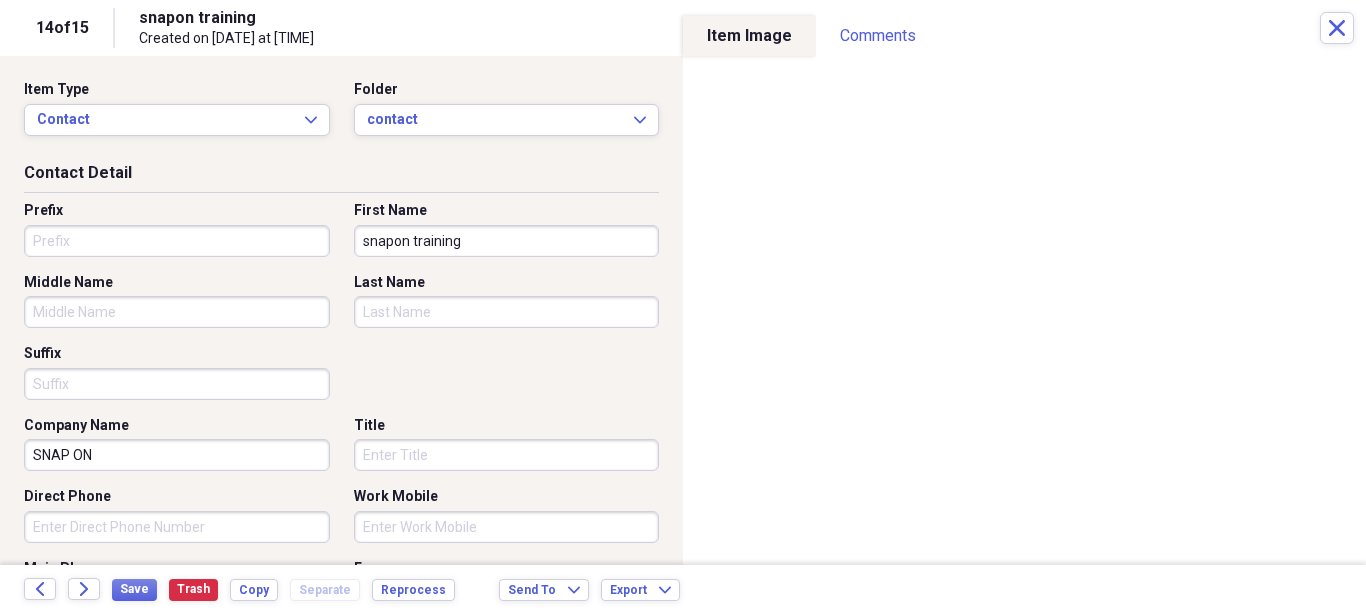 scroll, scrollTop: 541, scrollLeft: 0, axis: vertical 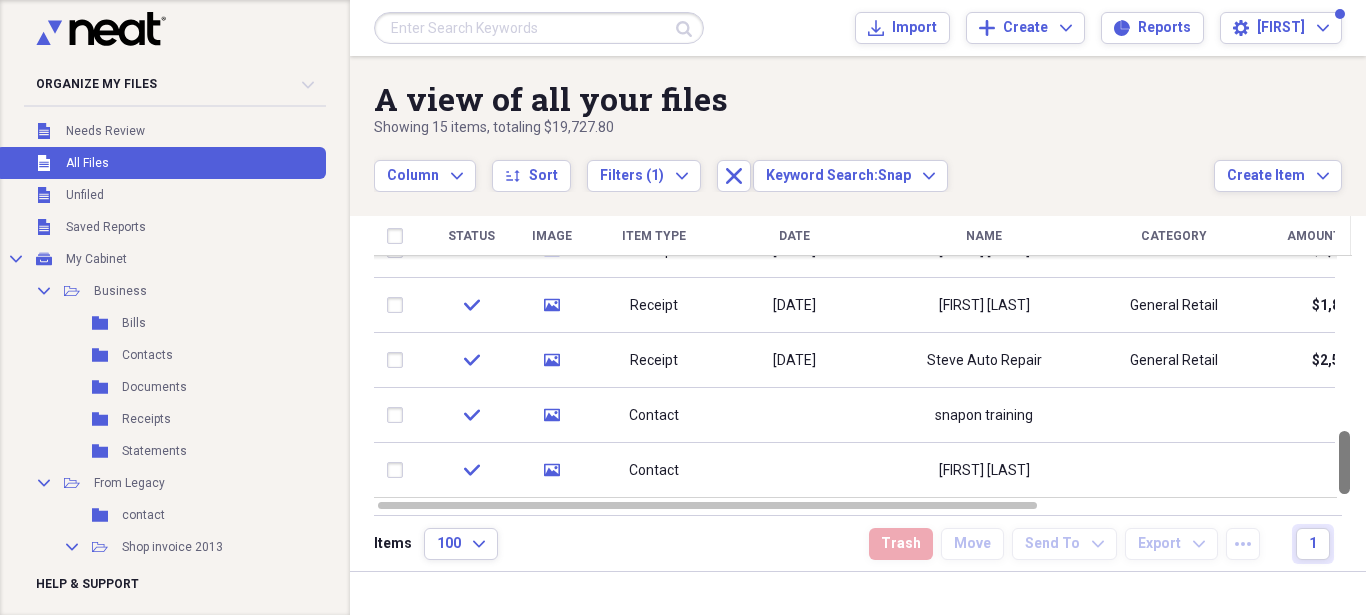drag, startPoint x: 1357, startPoint y: 431, endPoint x: 1362, endPoint y: 472, distance: 41.303753 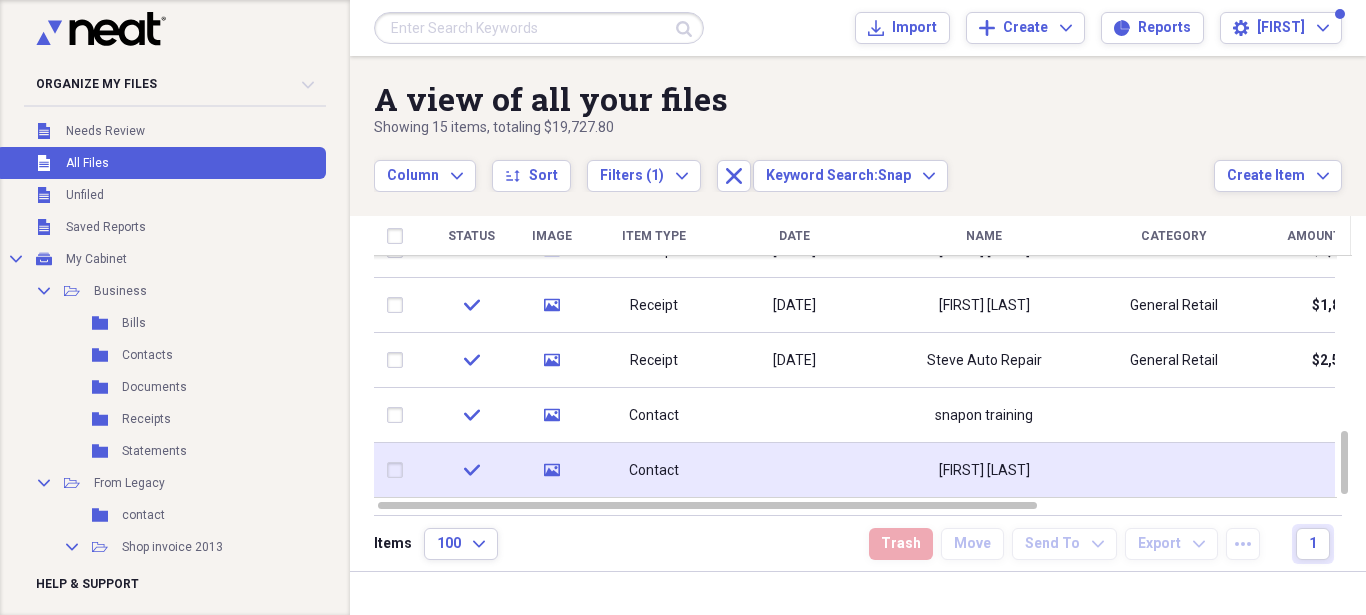 click on "[FIRST] [LAST]" at bounding box center [984, 470] 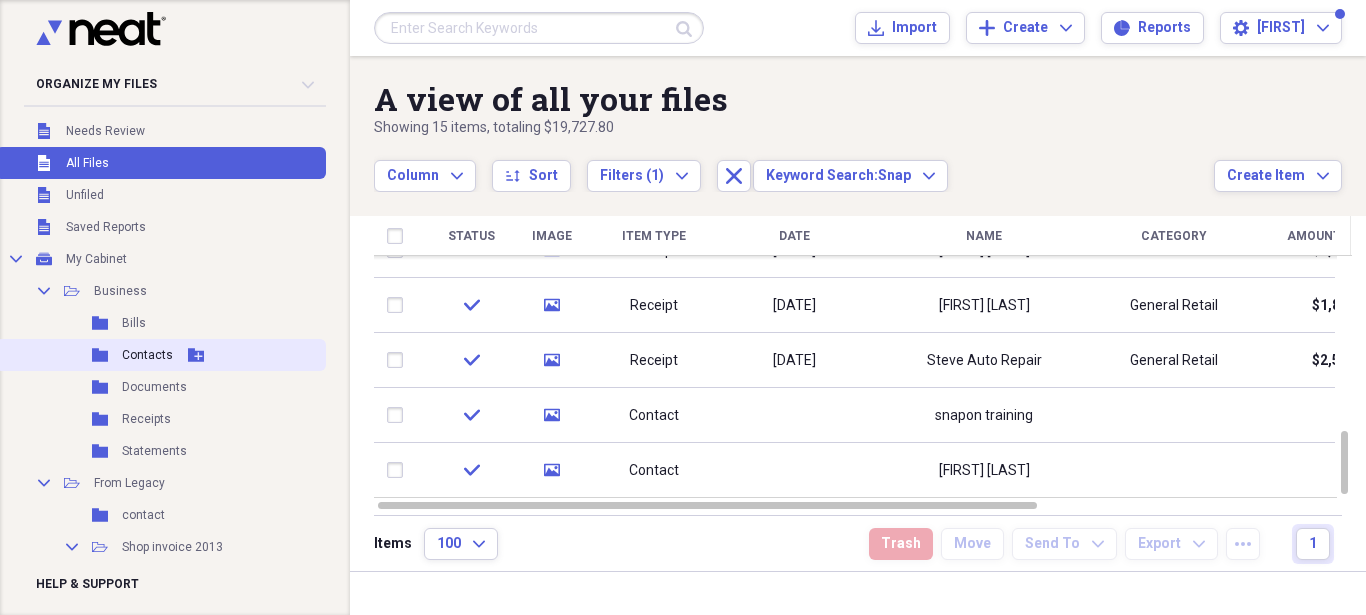 click on "Folder Contacts Add Folder" at bounding box center (161, 355) 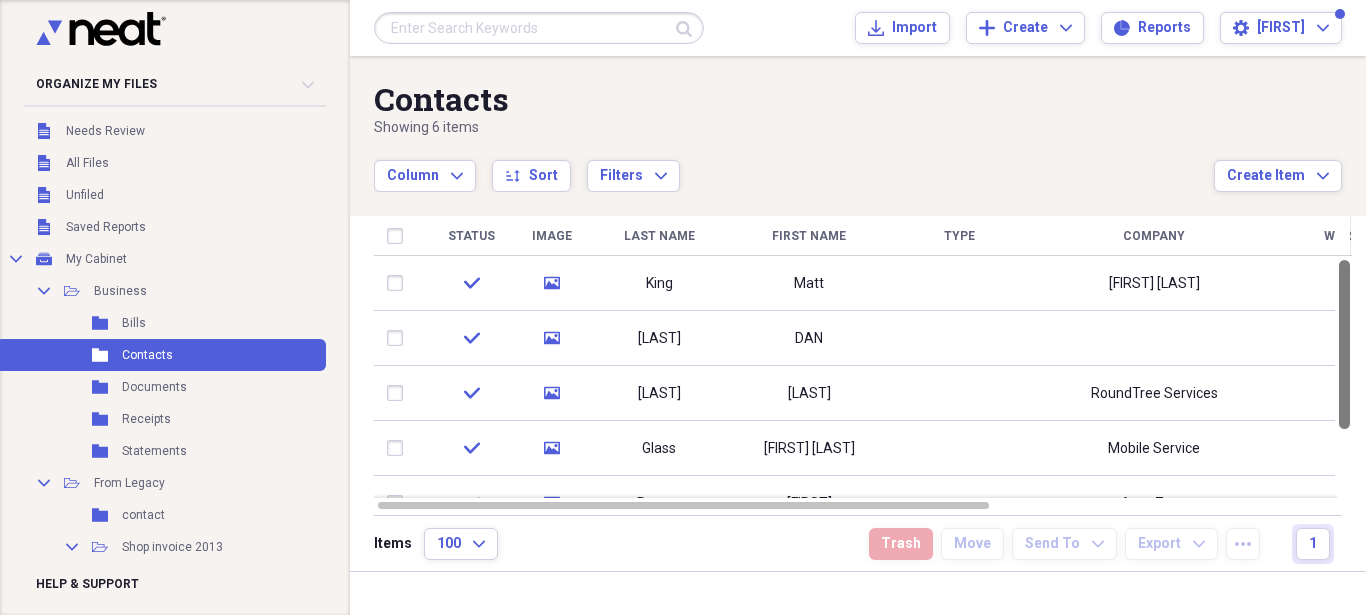 drag, startPoint x: 1358, startPoint y: 276, endPoint x: 1365, endPoint y: 163, distance: 113.216606 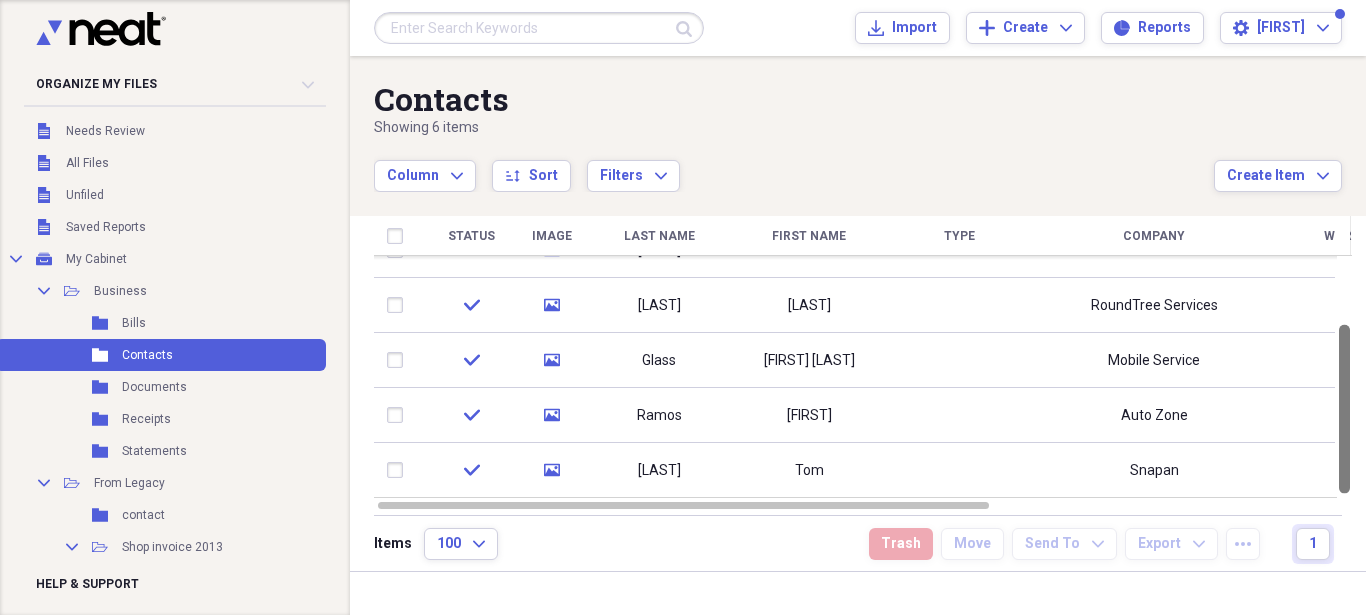 drag, startPoint x: 1363, startPoint y: 408, endPoint x: 1365, endPoint y: 496, distance: 88.02273 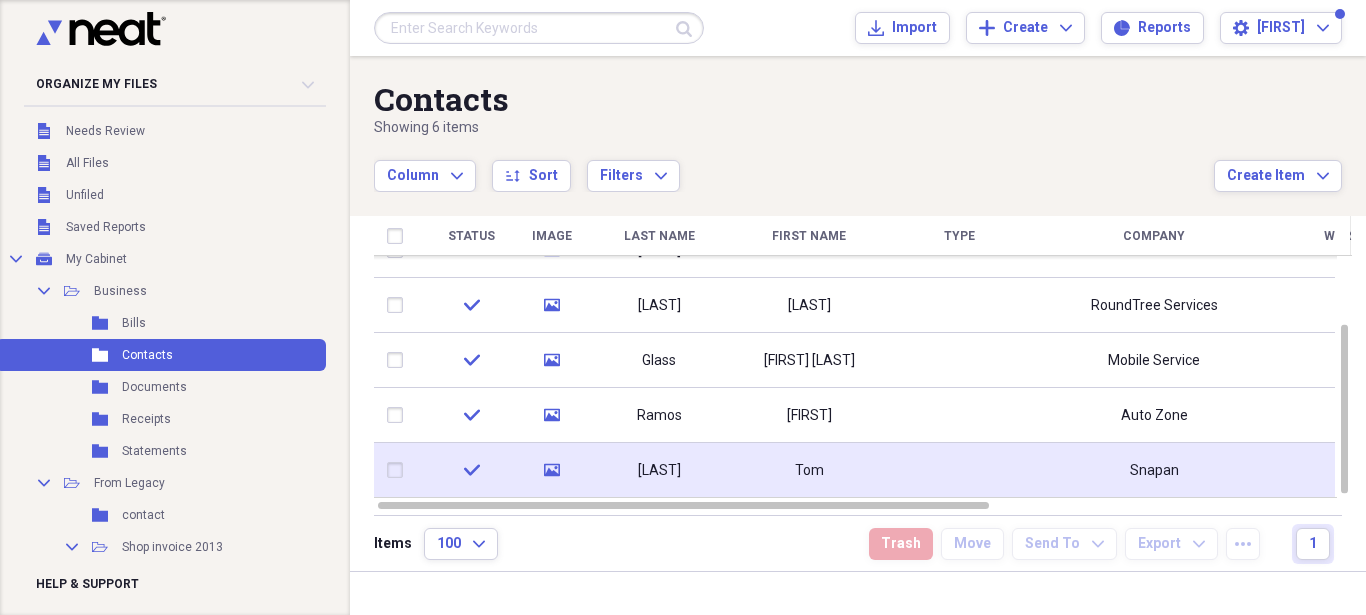 click on "Snapan" at bounding box center (1154, 470) 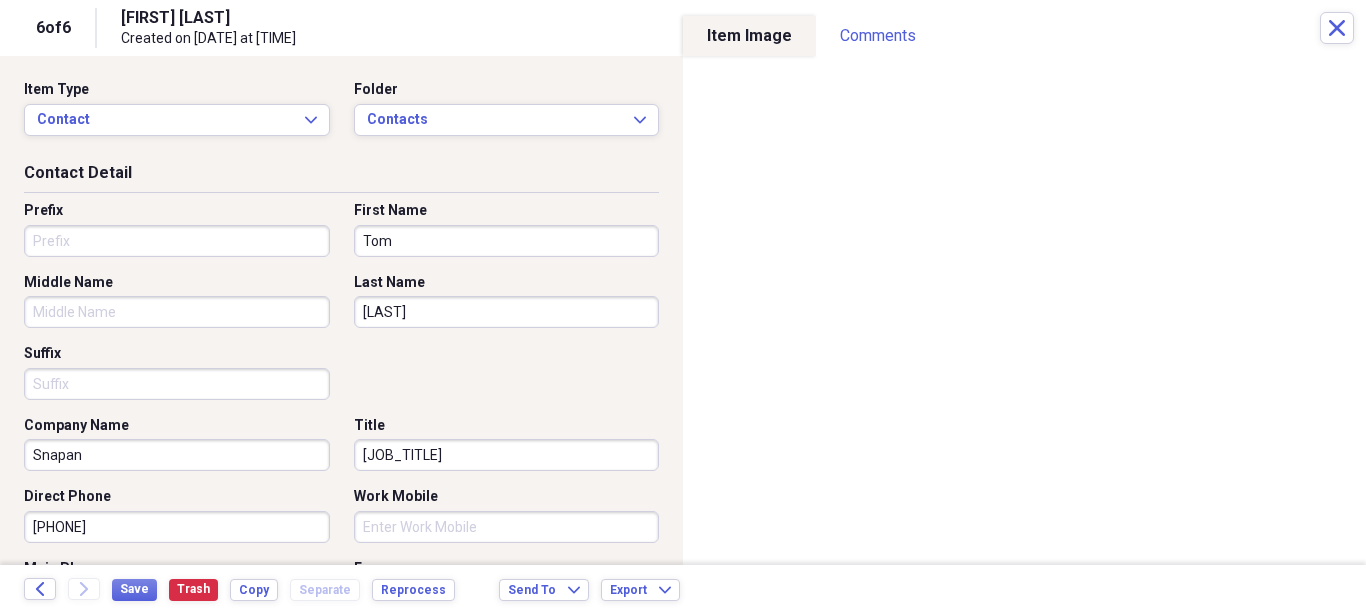 click on "Snapan" at bounding box center [177, 455] 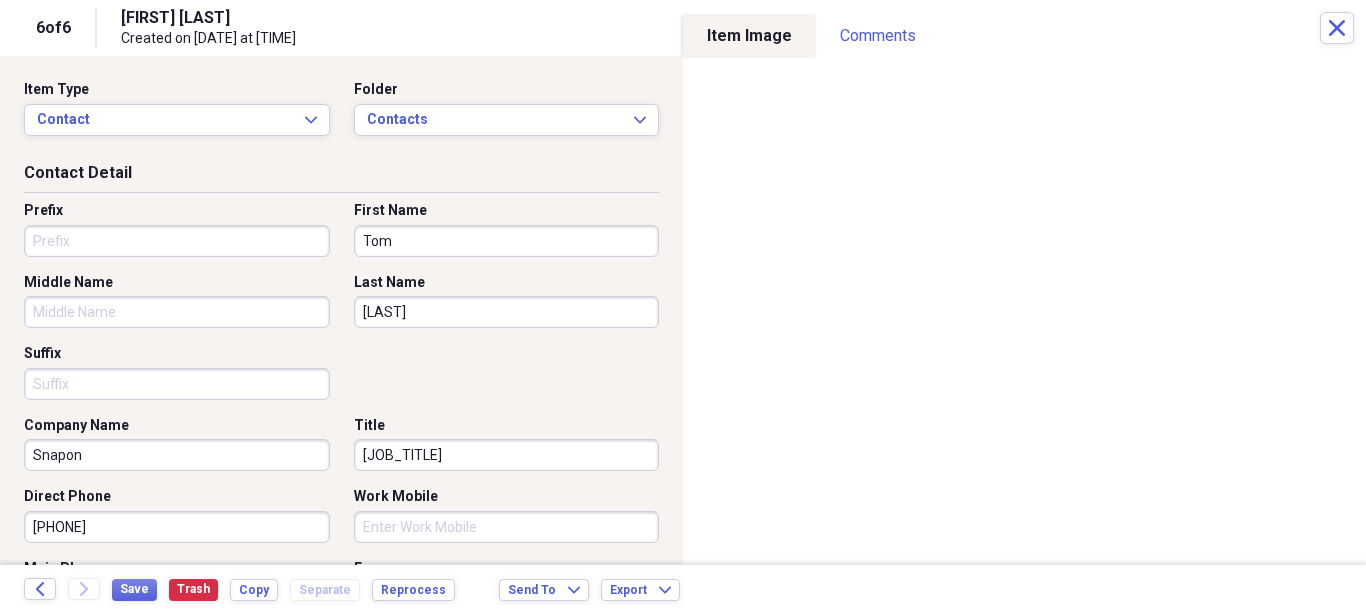 click on "Snapon" at bounding box center [177, 455] 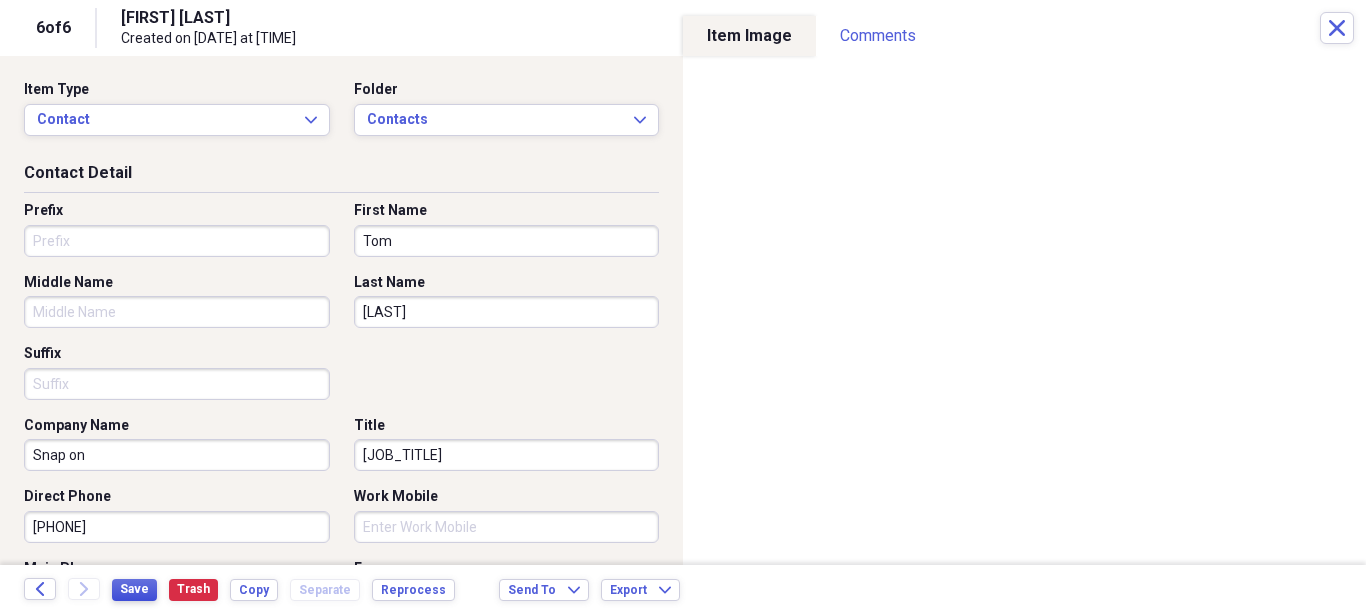 type on "Snap on" 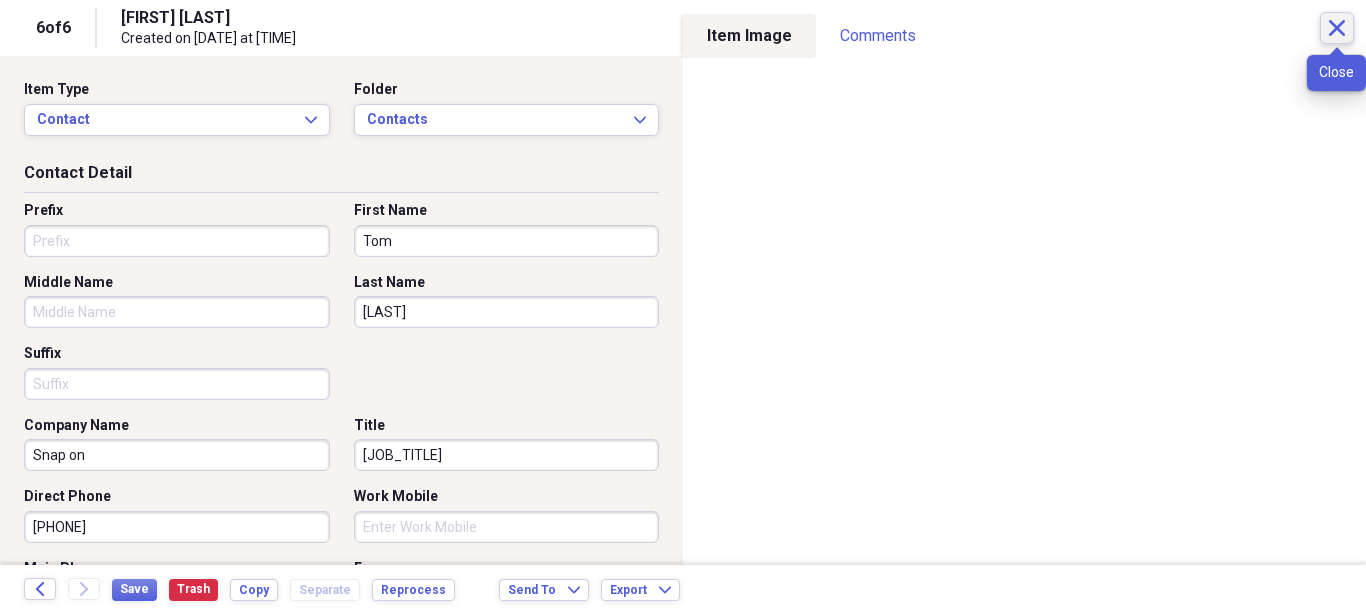 click on "Close" at bounding box center [1337, 28] 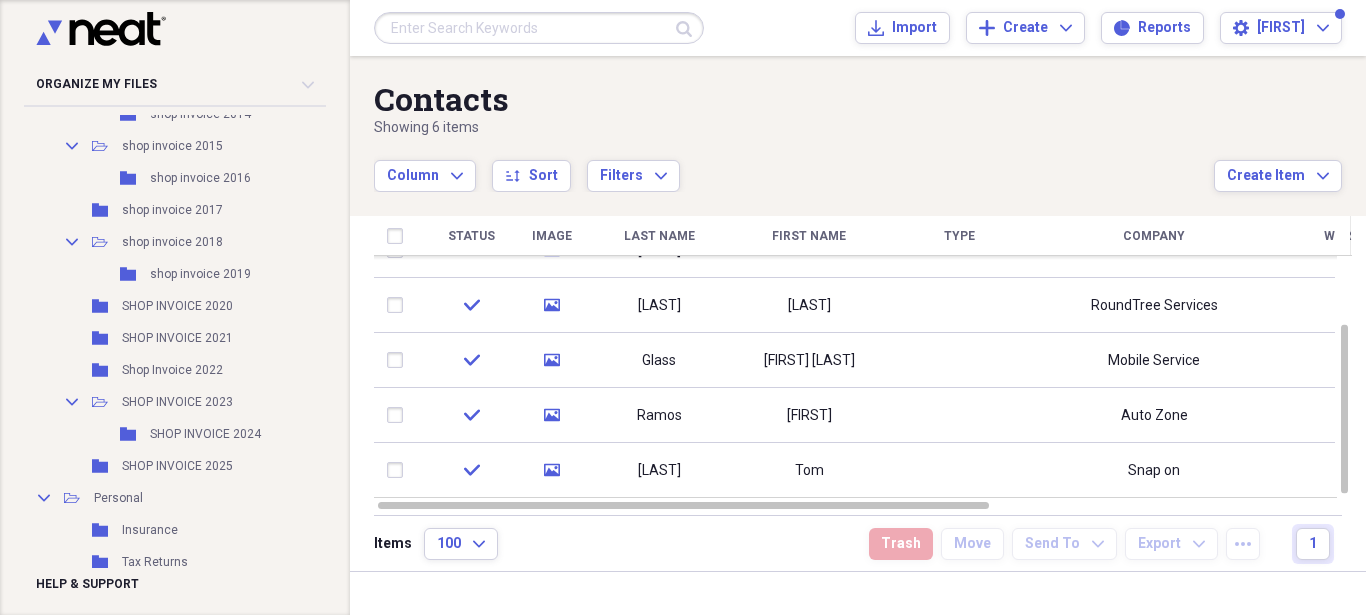 scroll, scrollTop: 479, scrollLeft: 0, axis: vertical 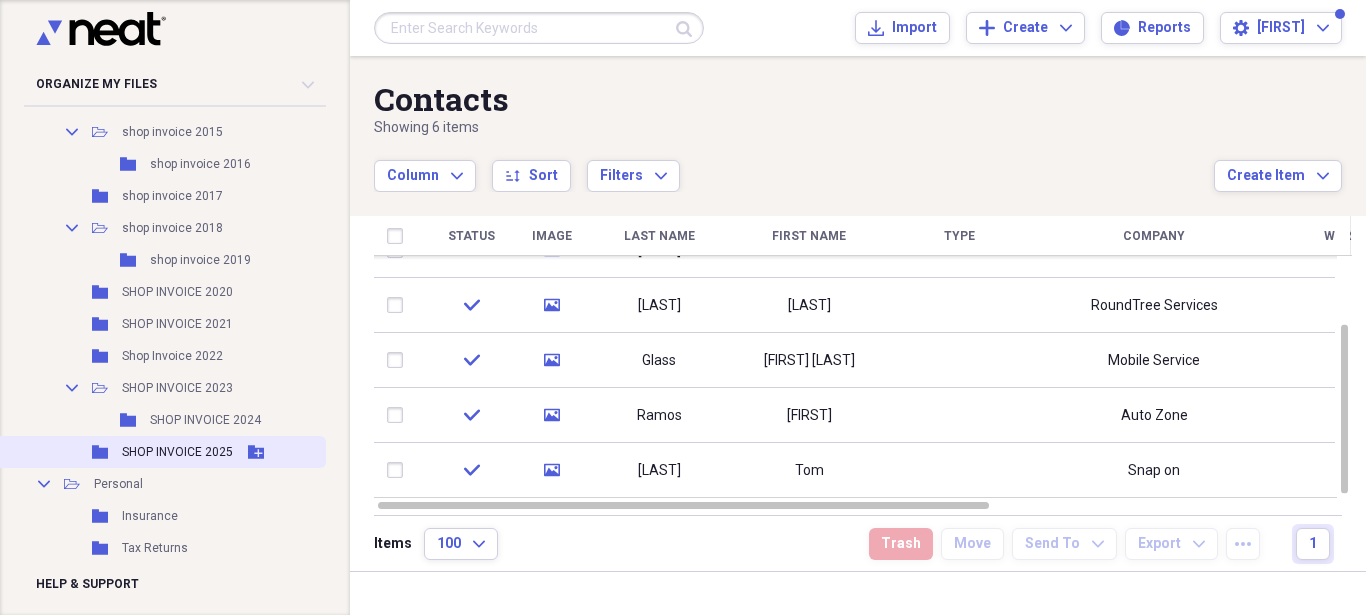 click on "Folder SHOP INVOICE 2025 Add Folder" at bounding box center [161, 452] 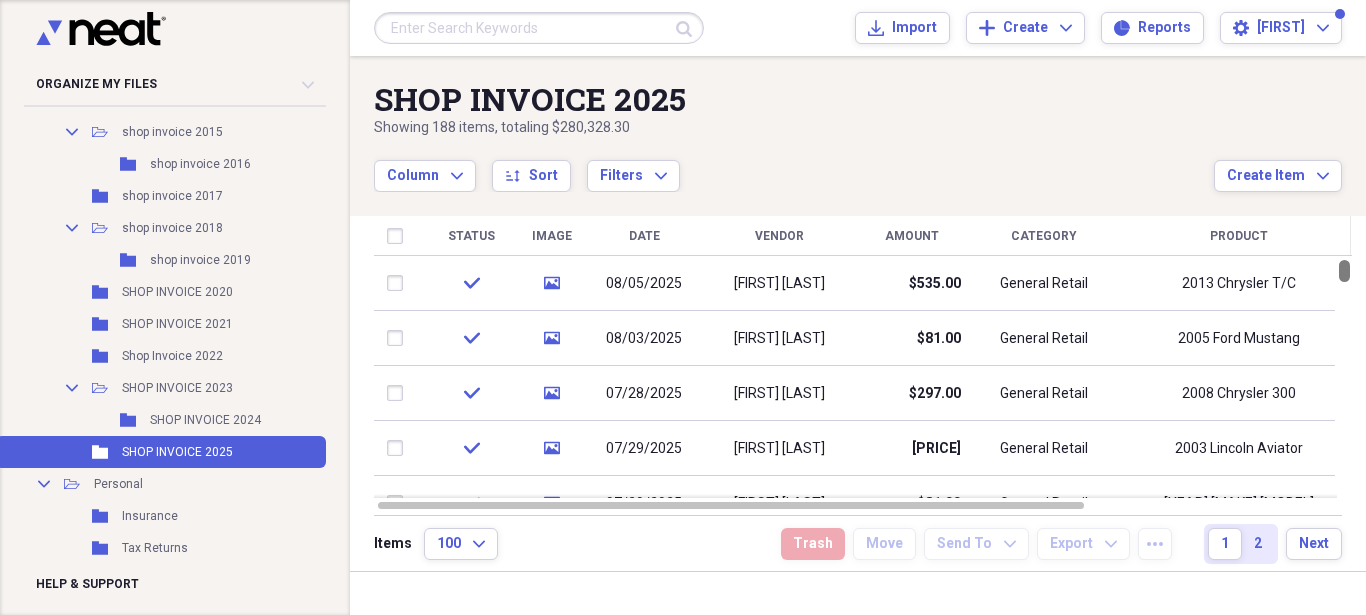 click at bounding box center [1344, 271] 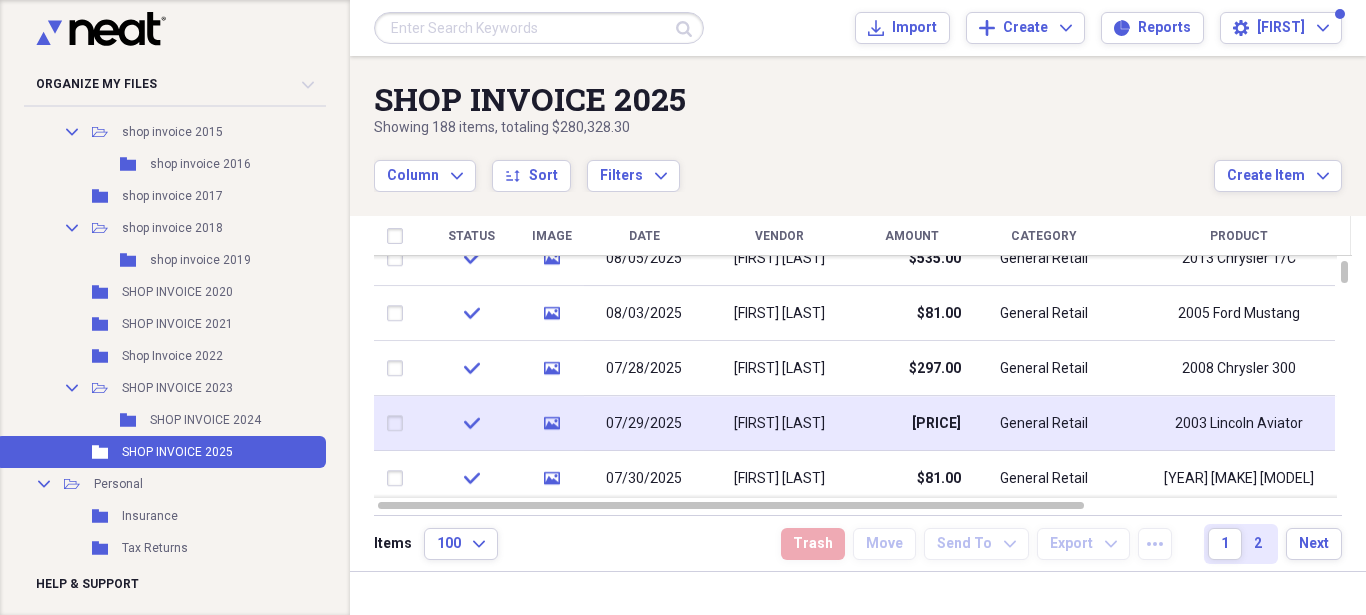 click on "General Retail" at bounding box center [1044, 423] 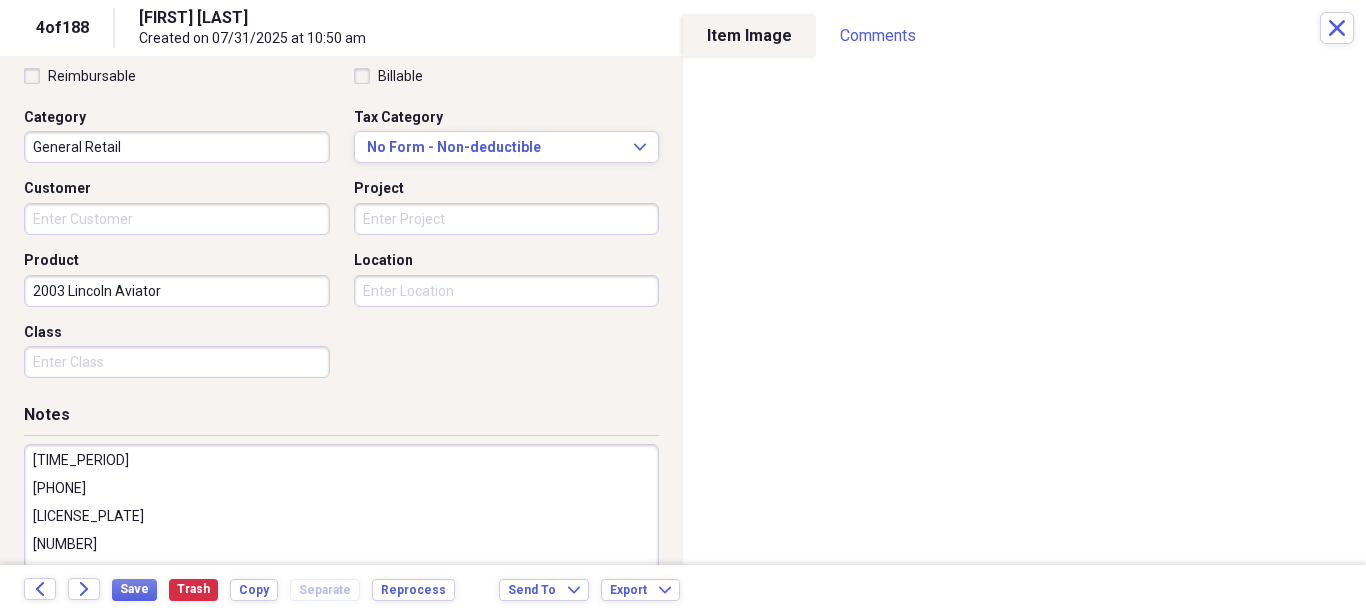 scroll, scrollTop: 512, scrollLeft: 0, axis: vertical 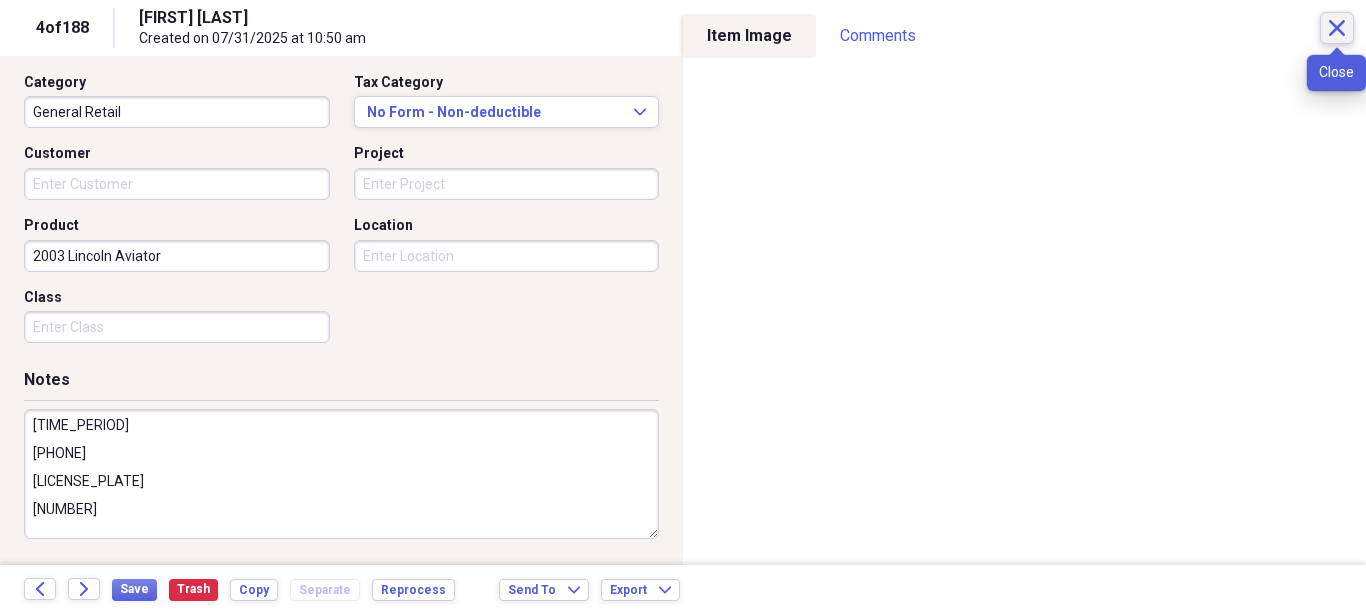 click on "Close" at bounding box center [1337, 28] 